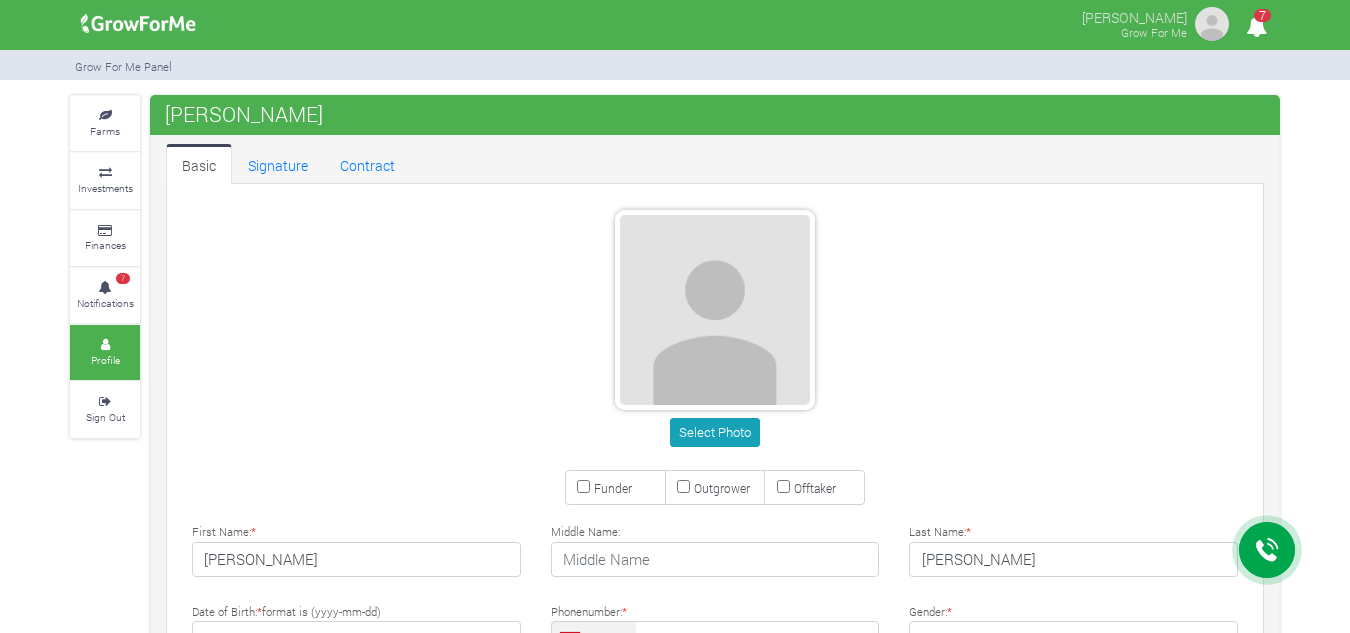 type on "53 339 0826" 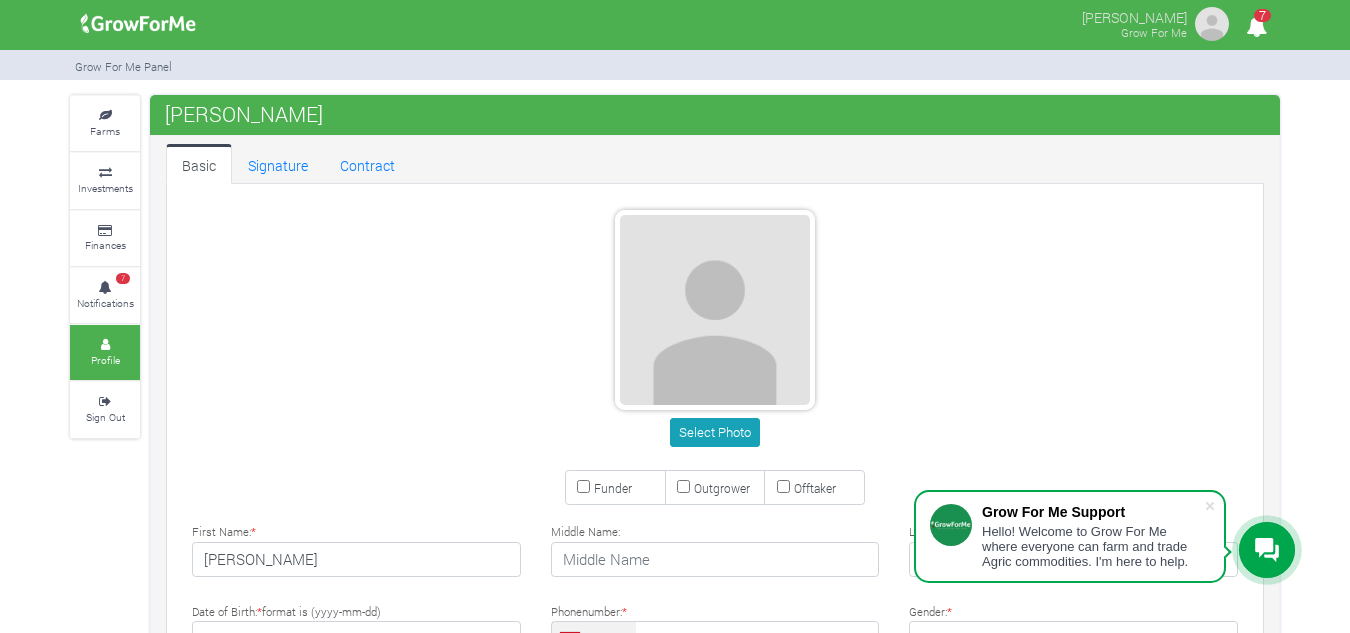 scroll, scrollTop: 554, scrollLeft: 0, axis: vertical 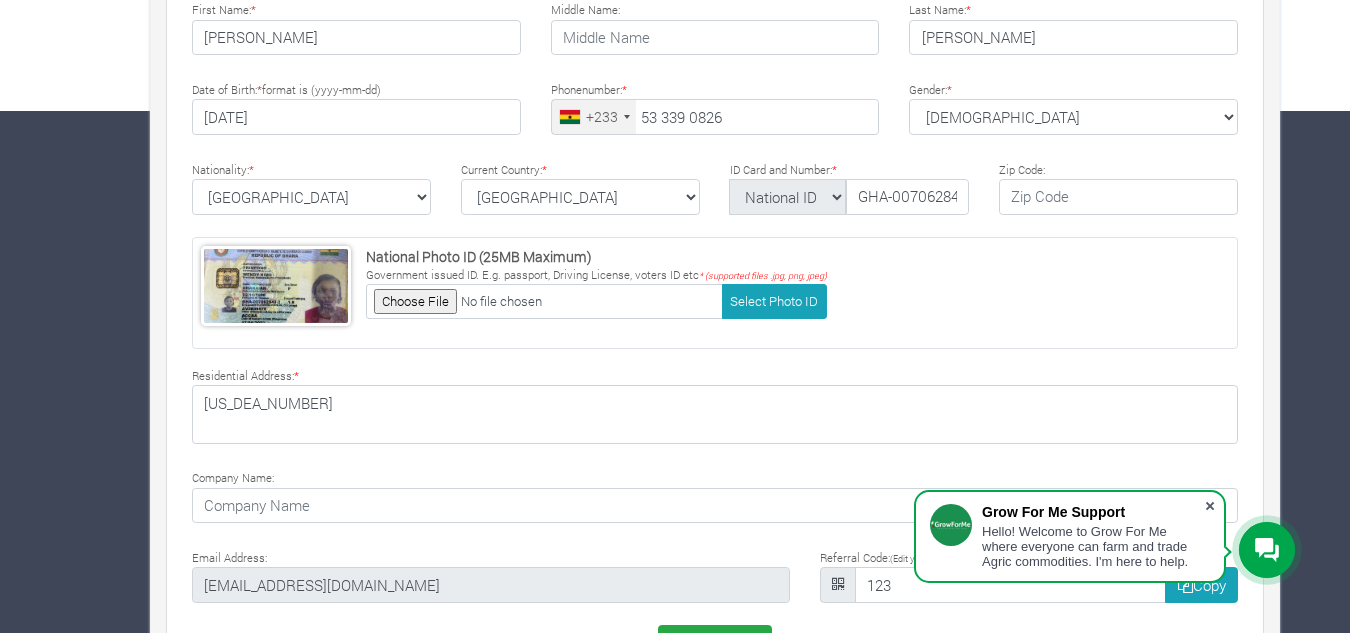 click at bounding box center [1210, 506] 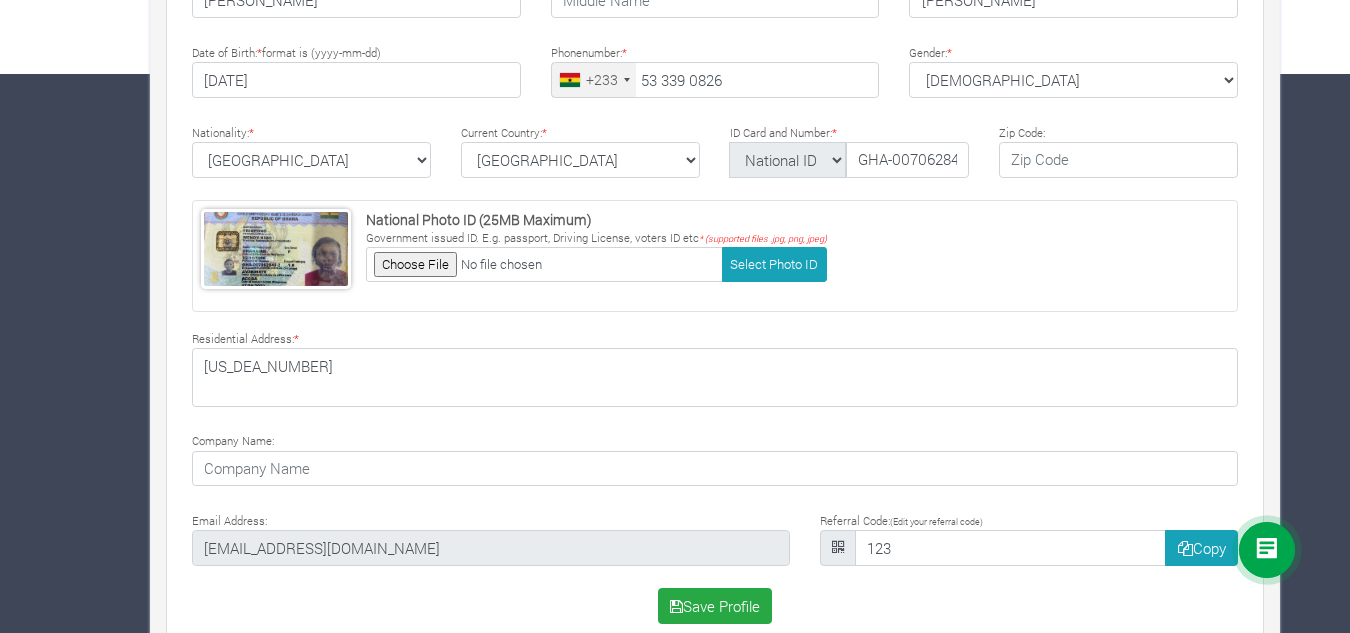 scroll, scrollTop: 593, scrollLeft: 0, axis: vertical 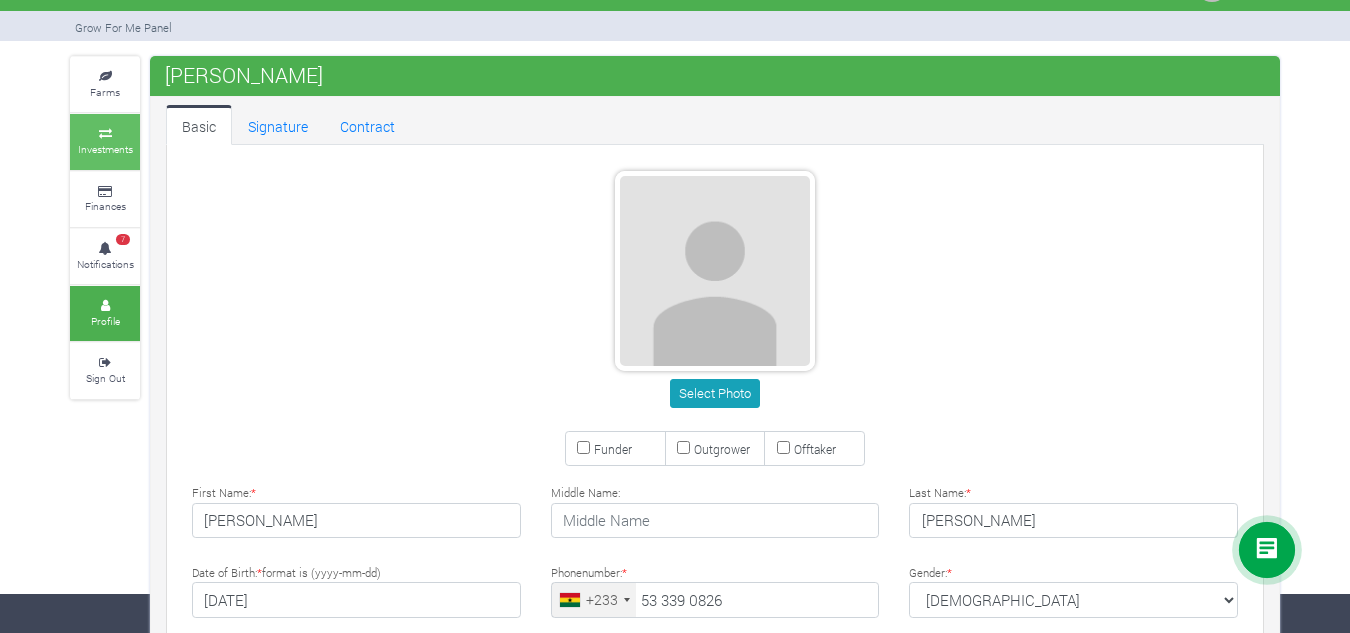 click on "Investments" at bounding box center (105, 149) 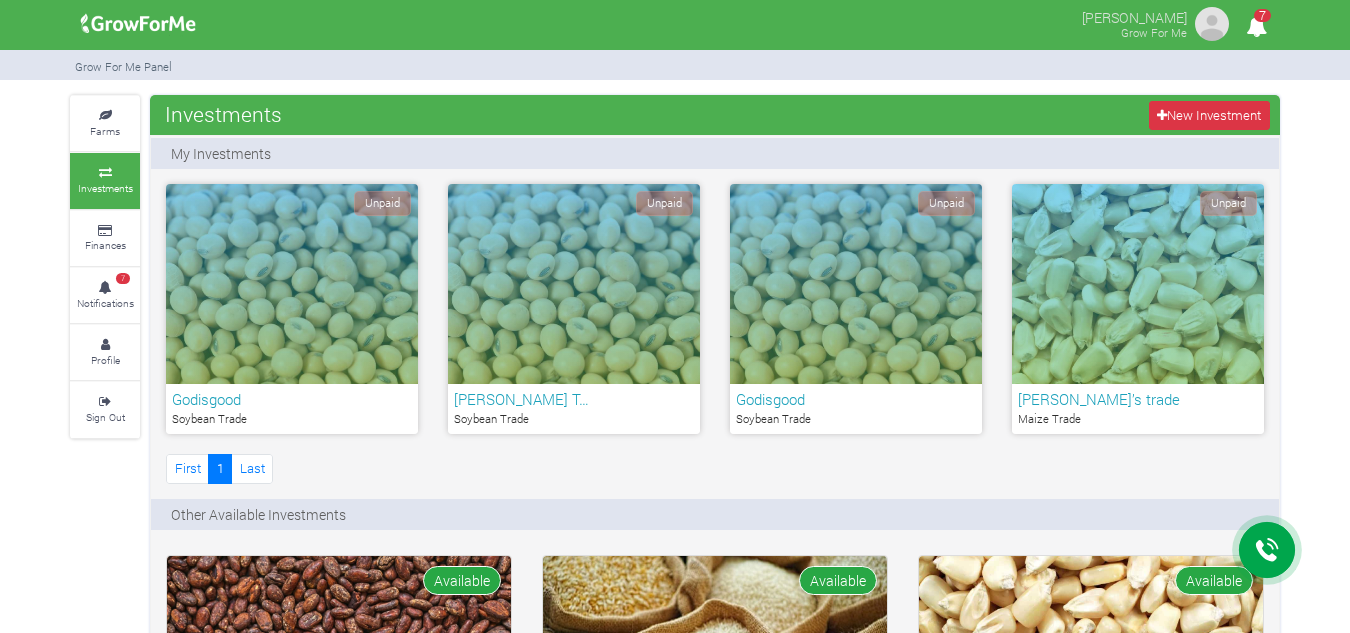scroll, scrollTop: 0, scrollLeft: 0, axis: both 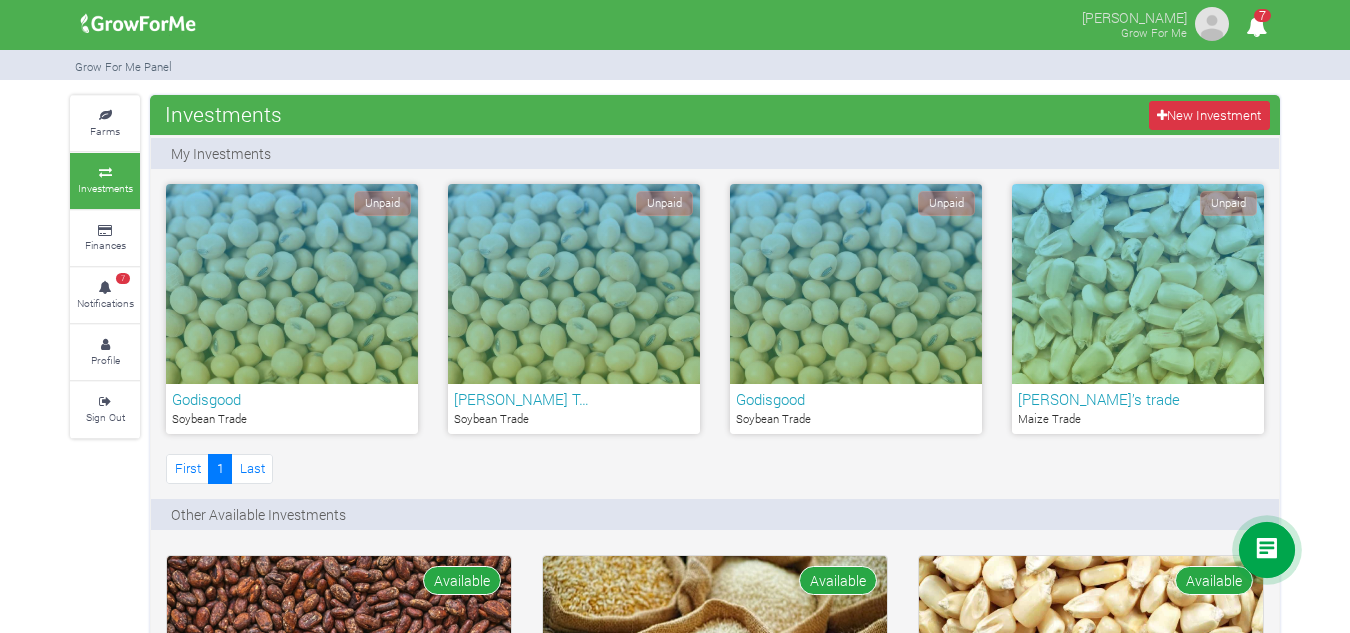 click on "Unpaid" at bounding box center [292, 284] 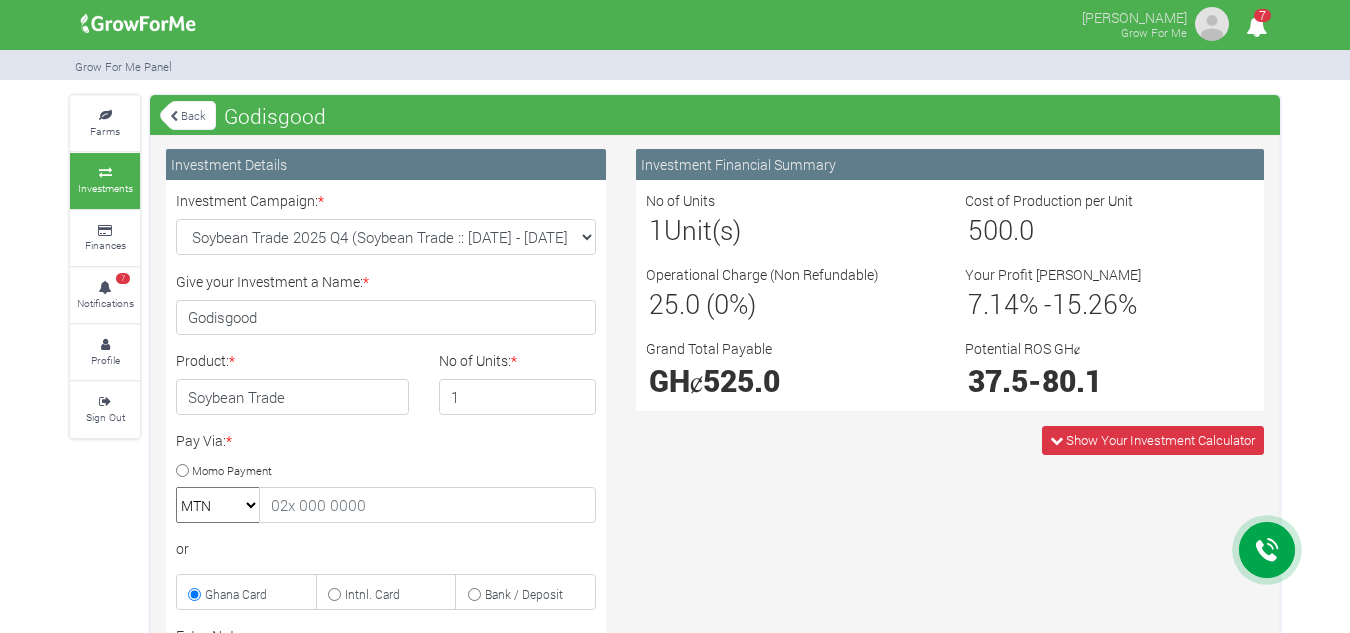scroll, scrollTop: 0, scrollLeft: 0, axis: both 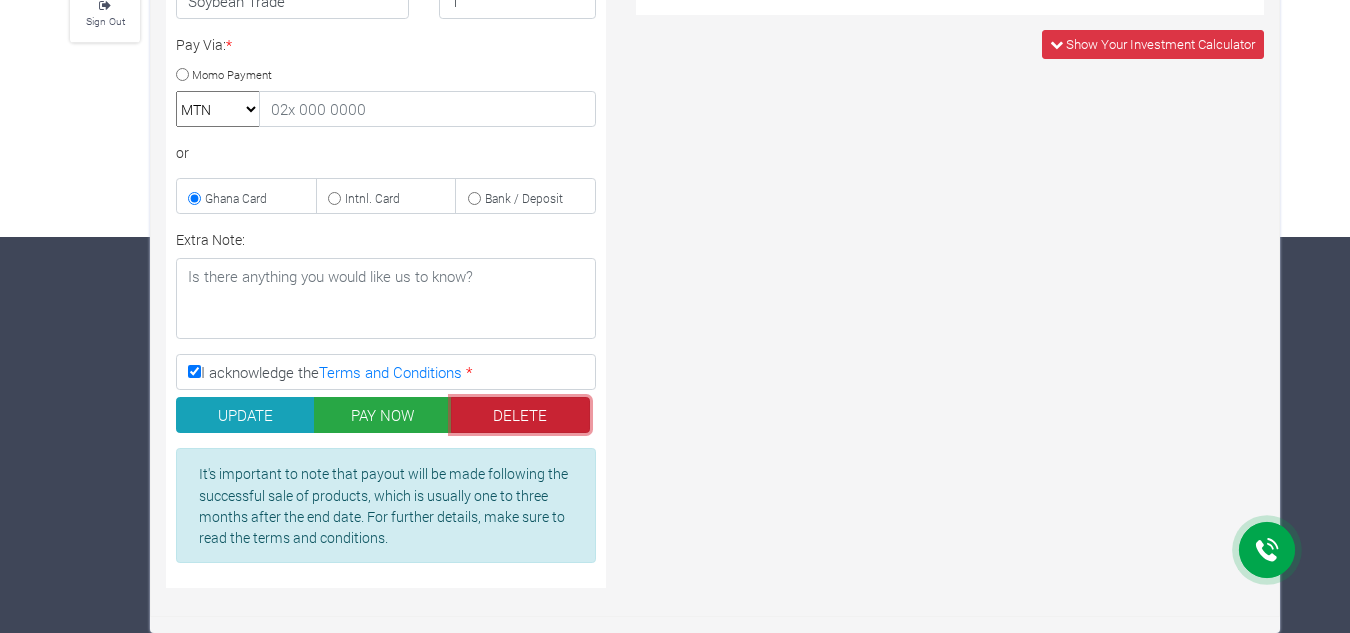 click on "DELETE" at bounding box center [520, 415] 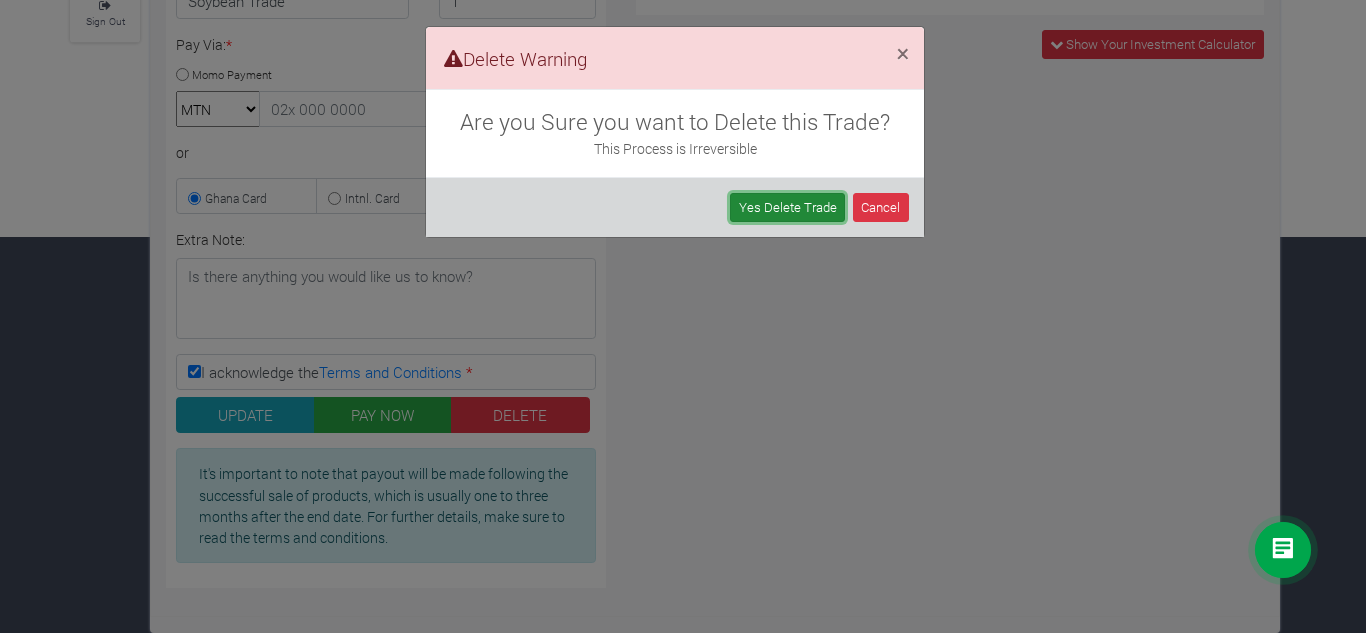 click on "Yes Delete
Trade" at bounding box center (787, 207) 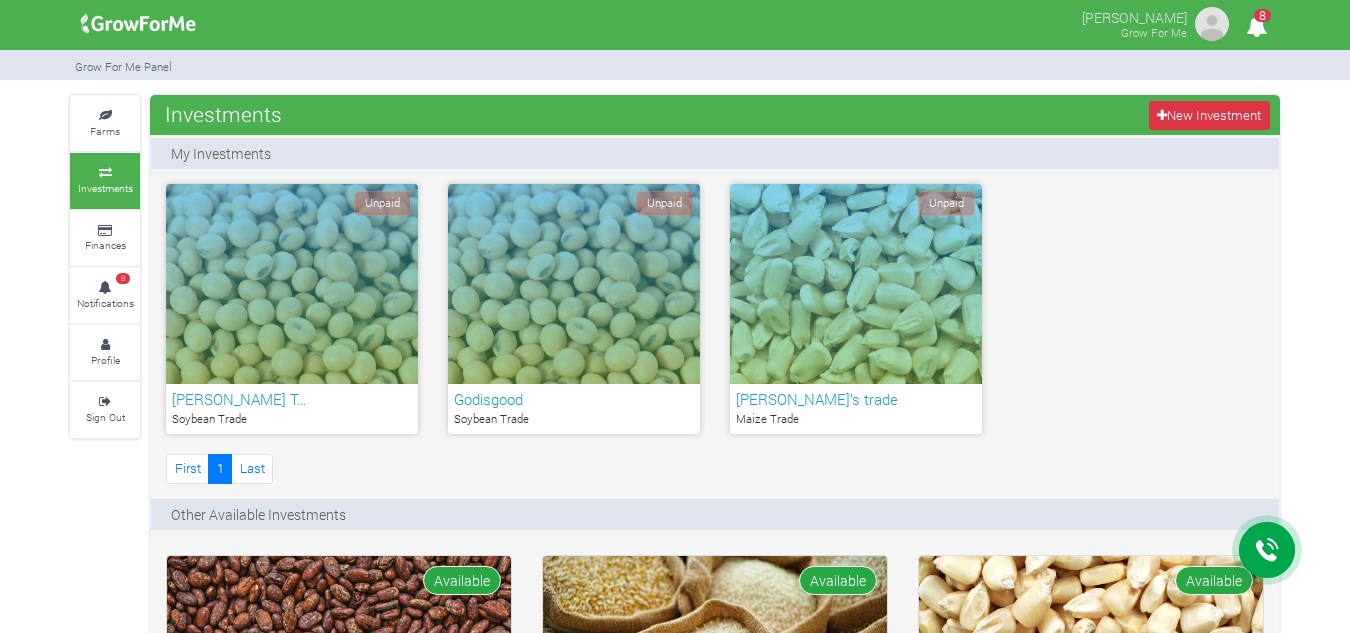 scroll, scrollTop: 0, scrollLeft: 0, axis: both 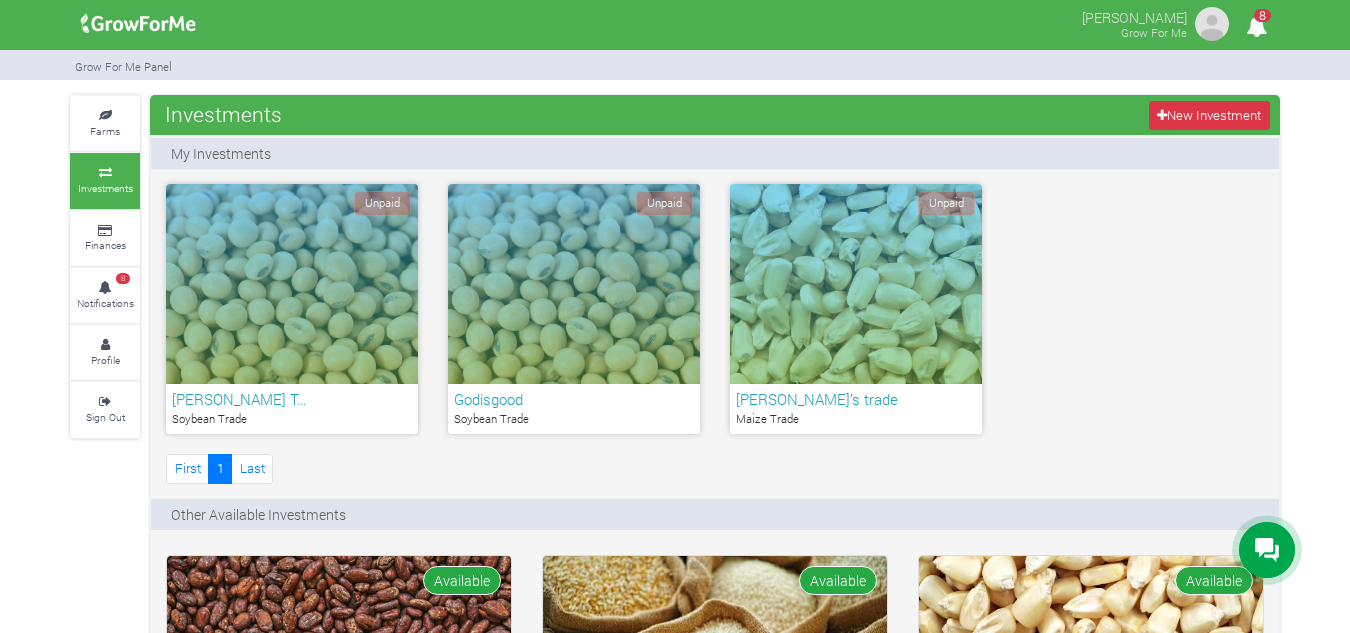 click on "Unpaid" at bounding box center [292, 284] 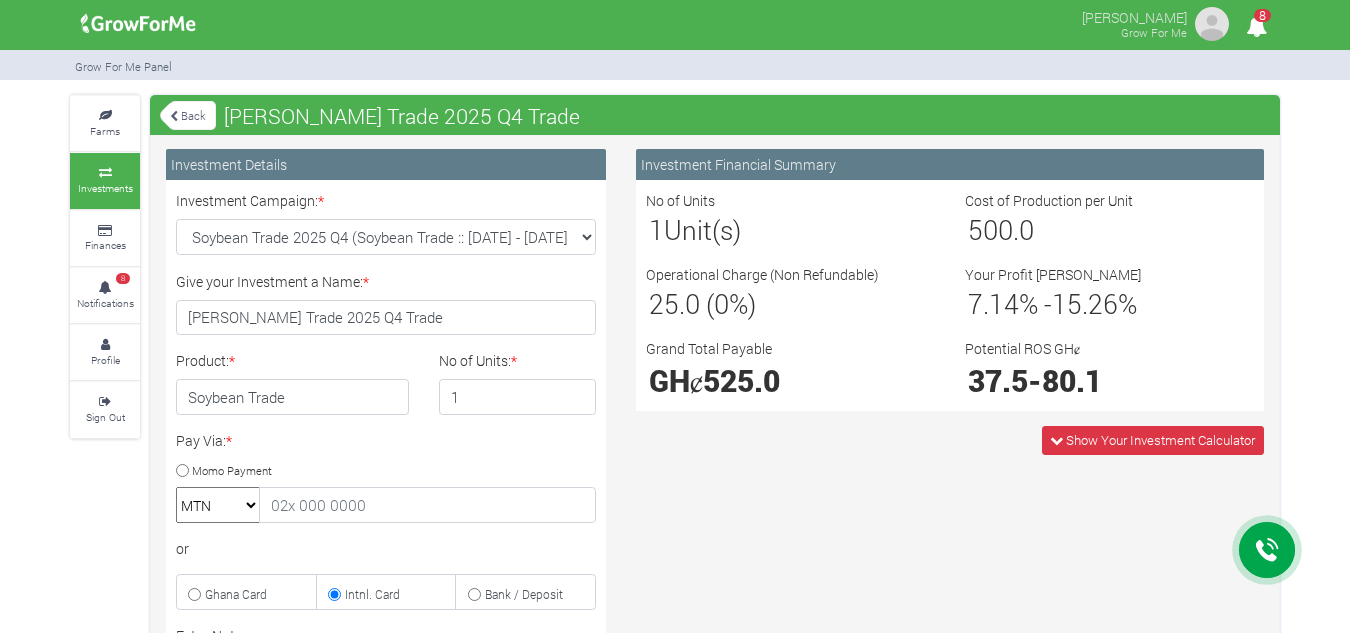 scroll, scrollTop: 0, scrollLeft: 0, axis: both 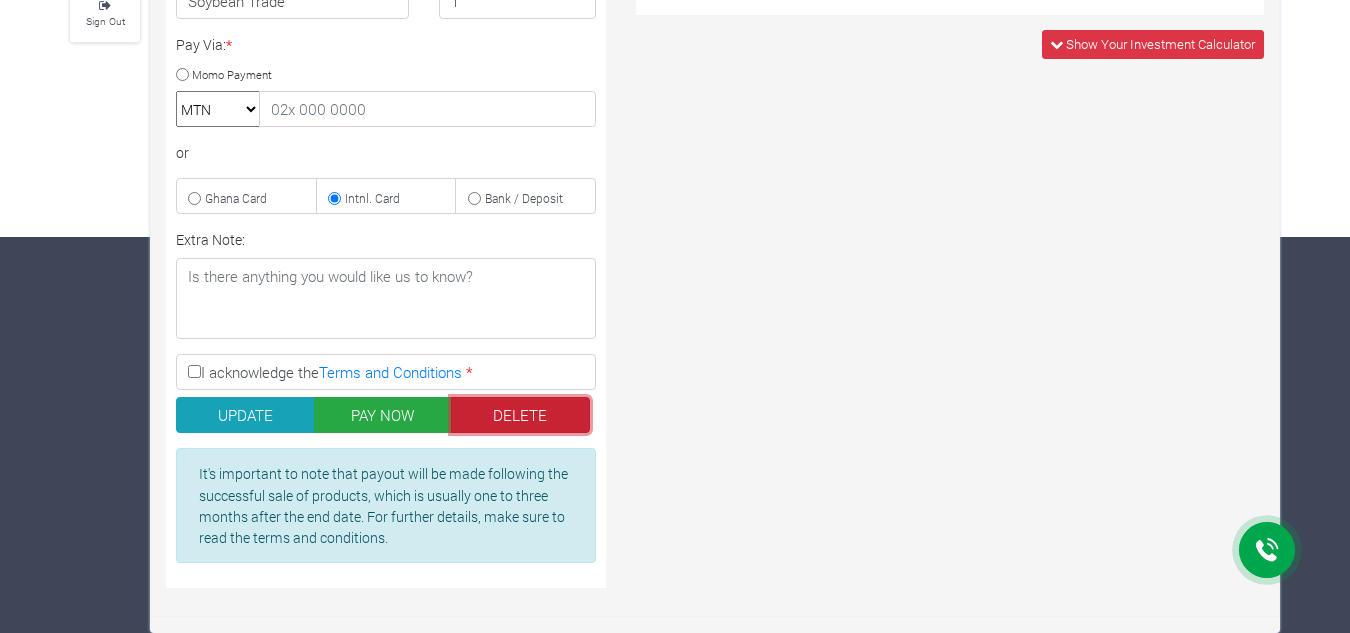 click on "DELETE" at bounding box center [520, 415] 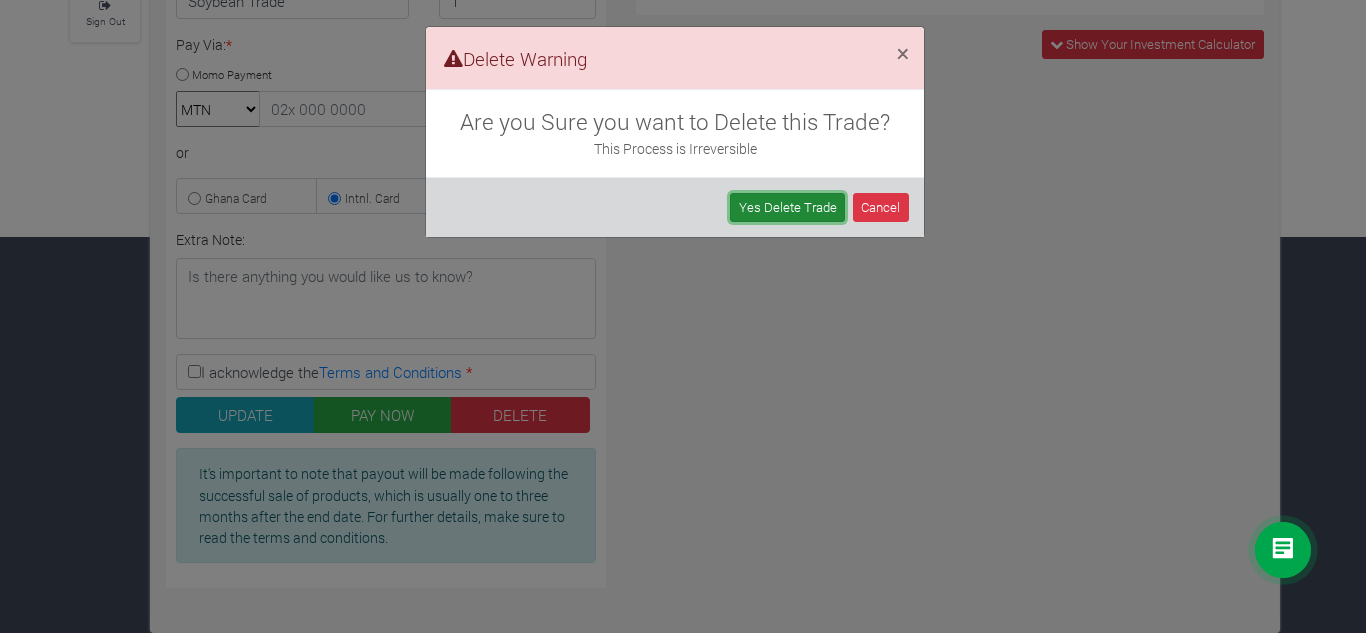 click on "Yes Delete
Trade" at bounding box center (787, 207) 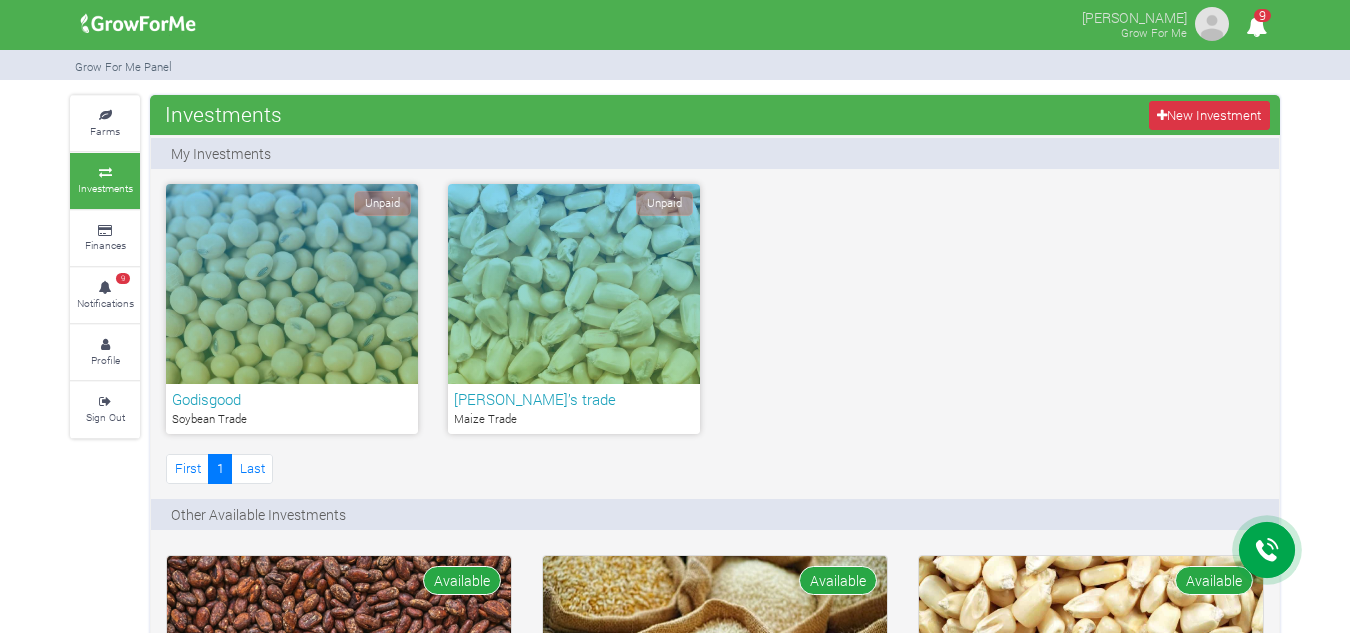 scroll, scrollTop: 0, scrollLeft: 0, axis: both 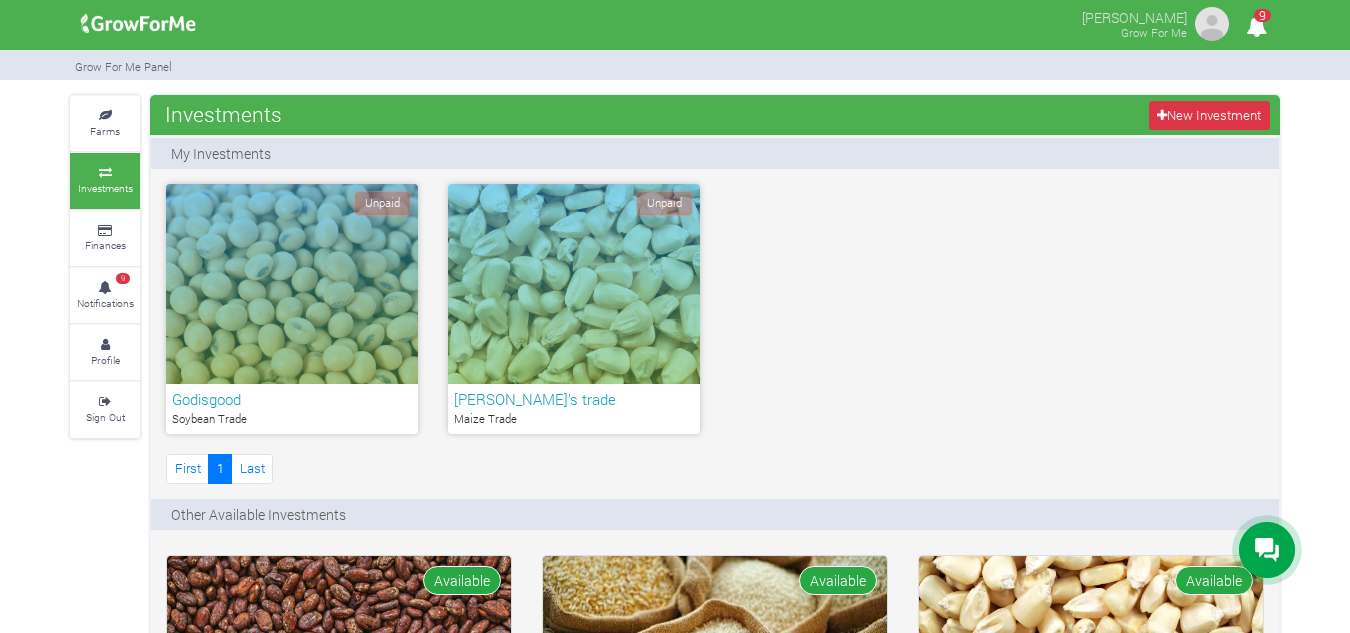 click on "Unpaid" at bounding box center [292, 284] 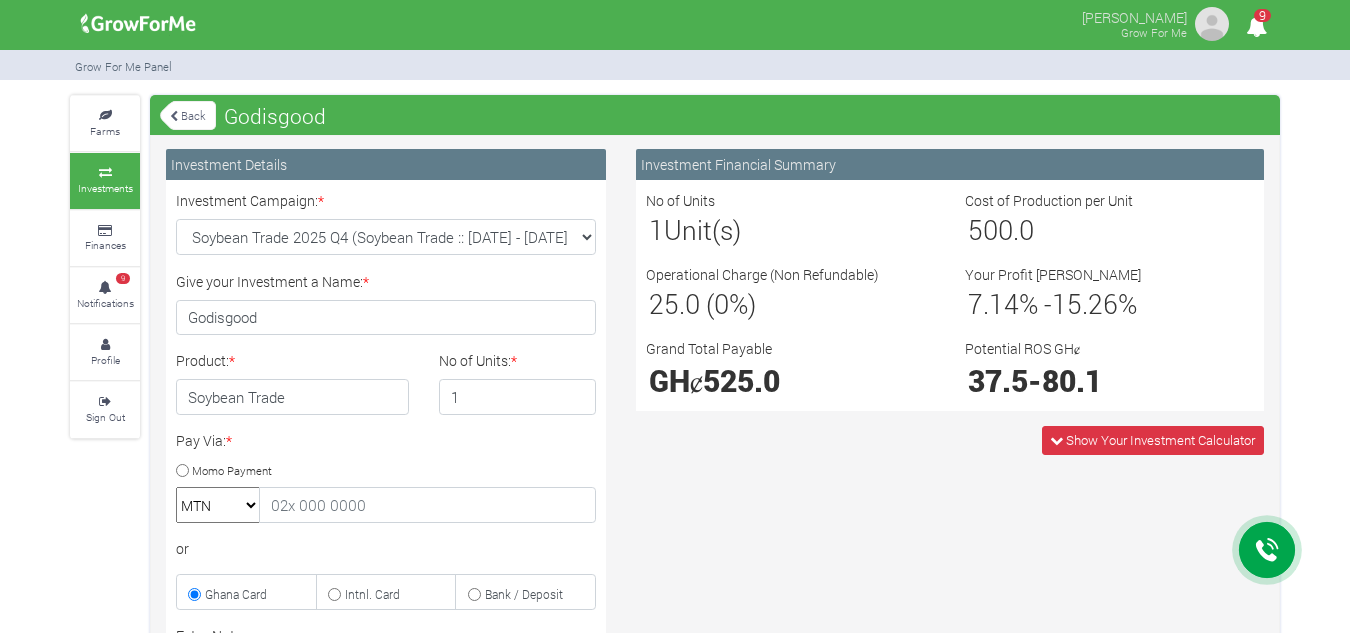 scroll, scrollTop: 0, scrollLeft: 0, axis: both 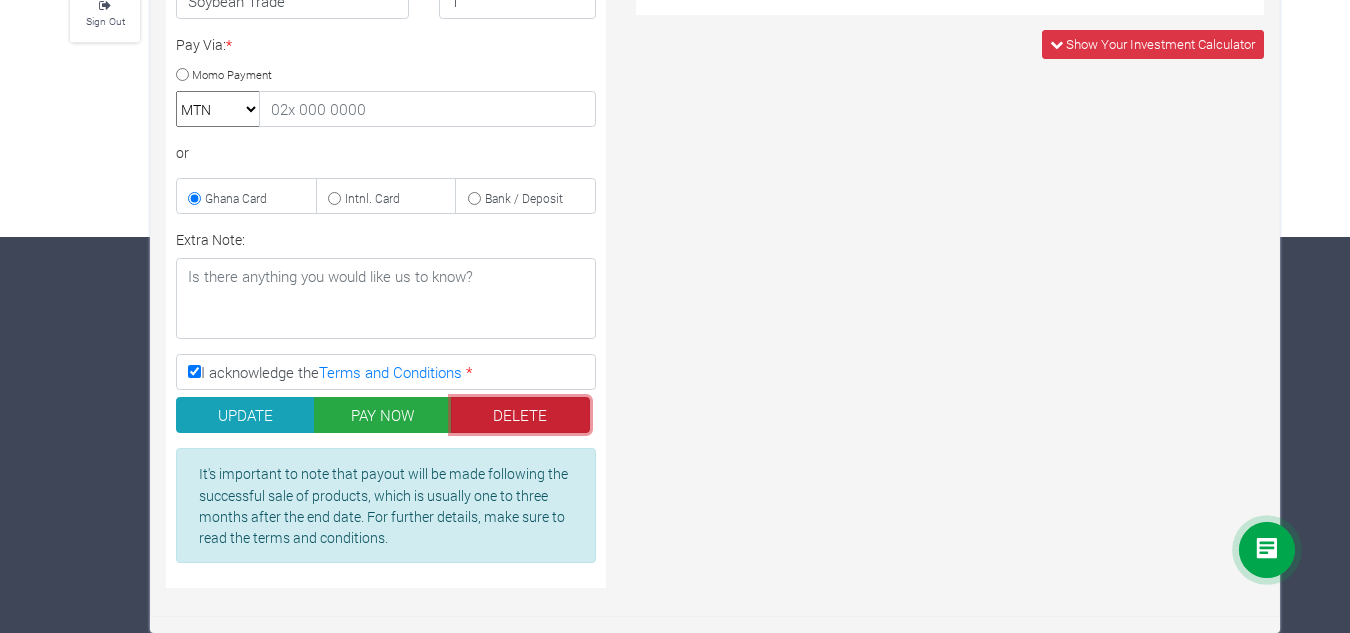 click on "DELETE" at bounding box center [520, 415] 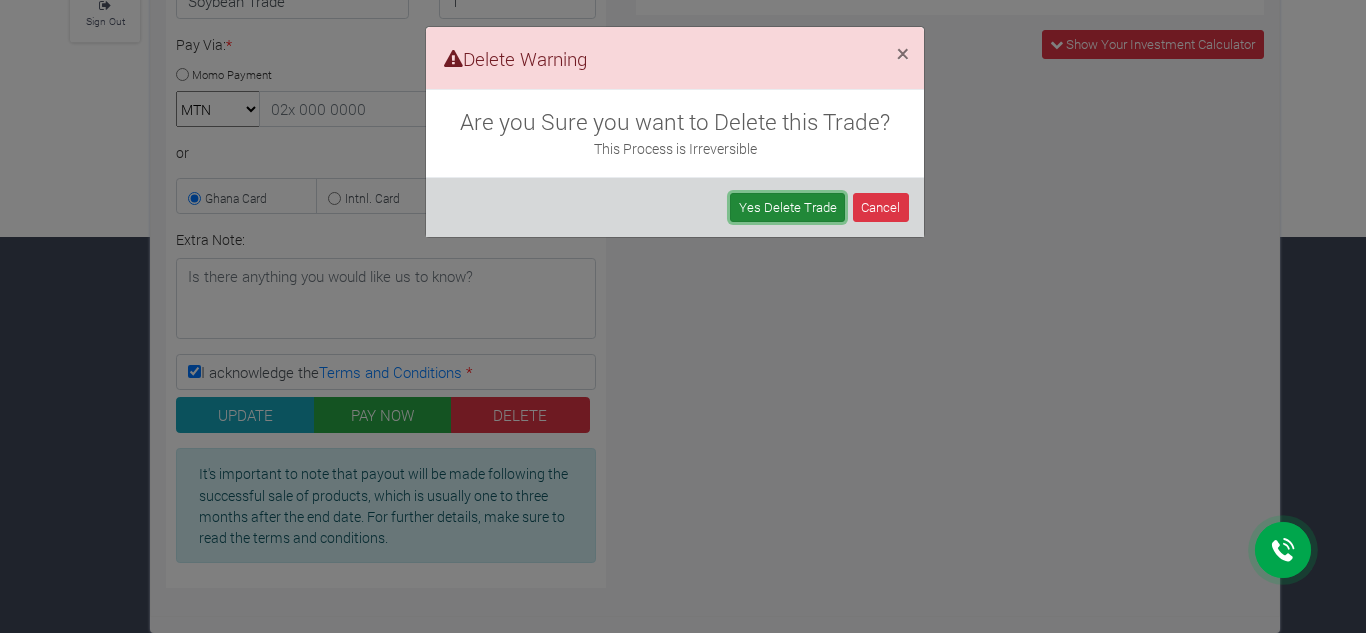 click on "Yes Delete
Trade" at bounding box center (787, 207) 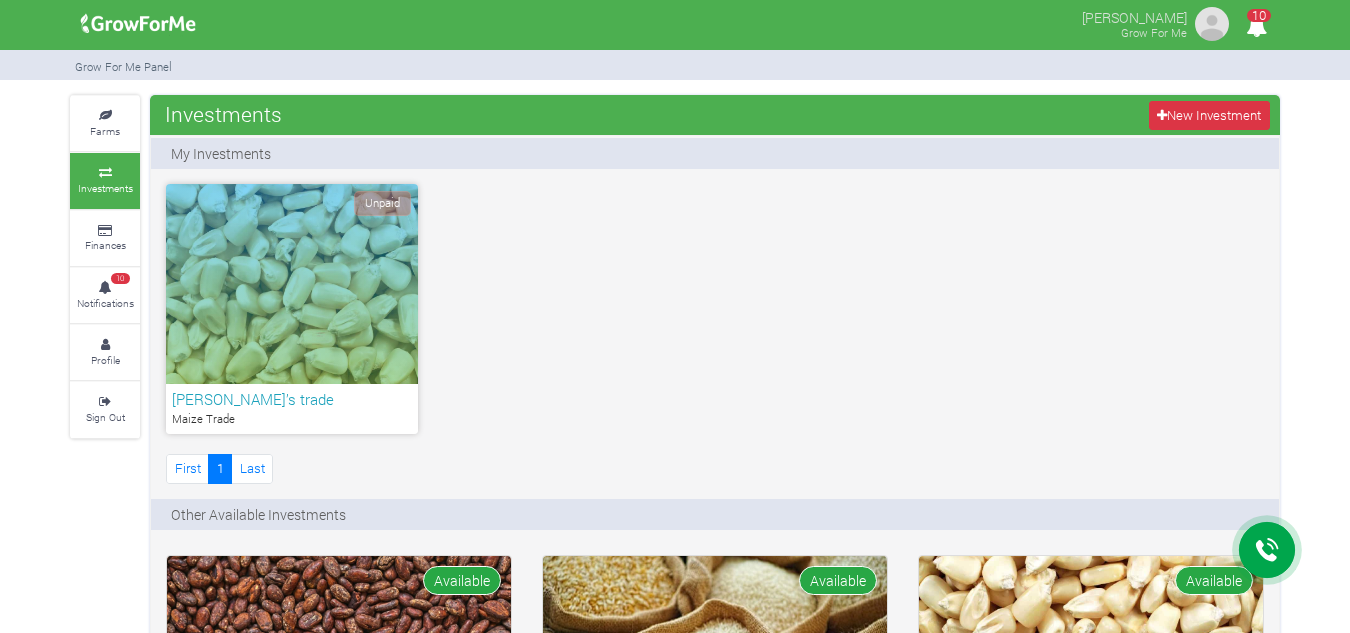 scroll, scrollTop: 0, scrollLeft: 0, axis: both 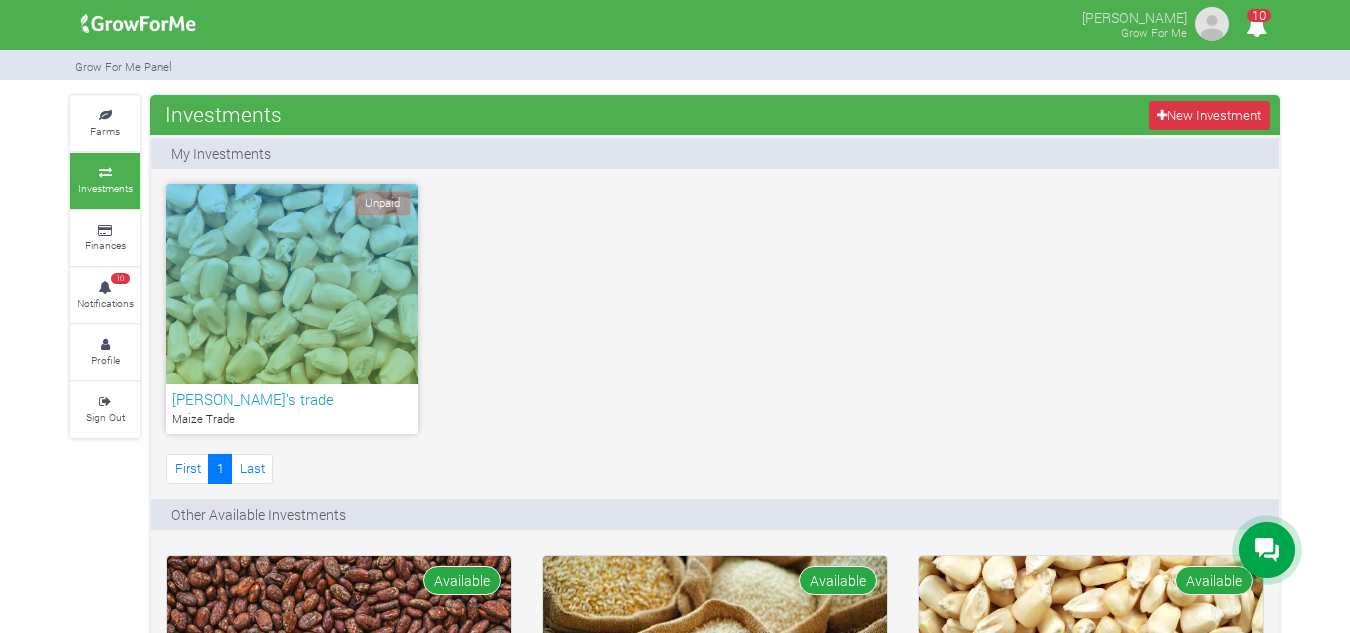 click on "Unpaid" at bounding box center (292, 284) 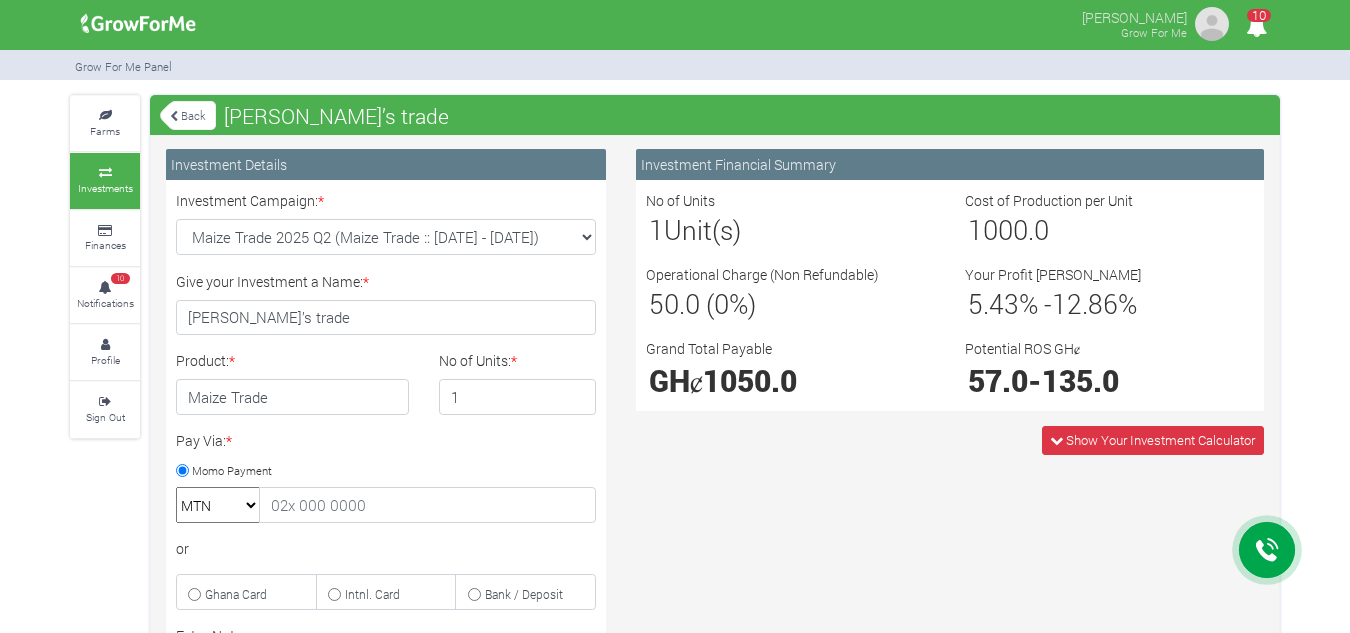 scroll, scrollTop: 0, scrollLeft: 0, axis: both 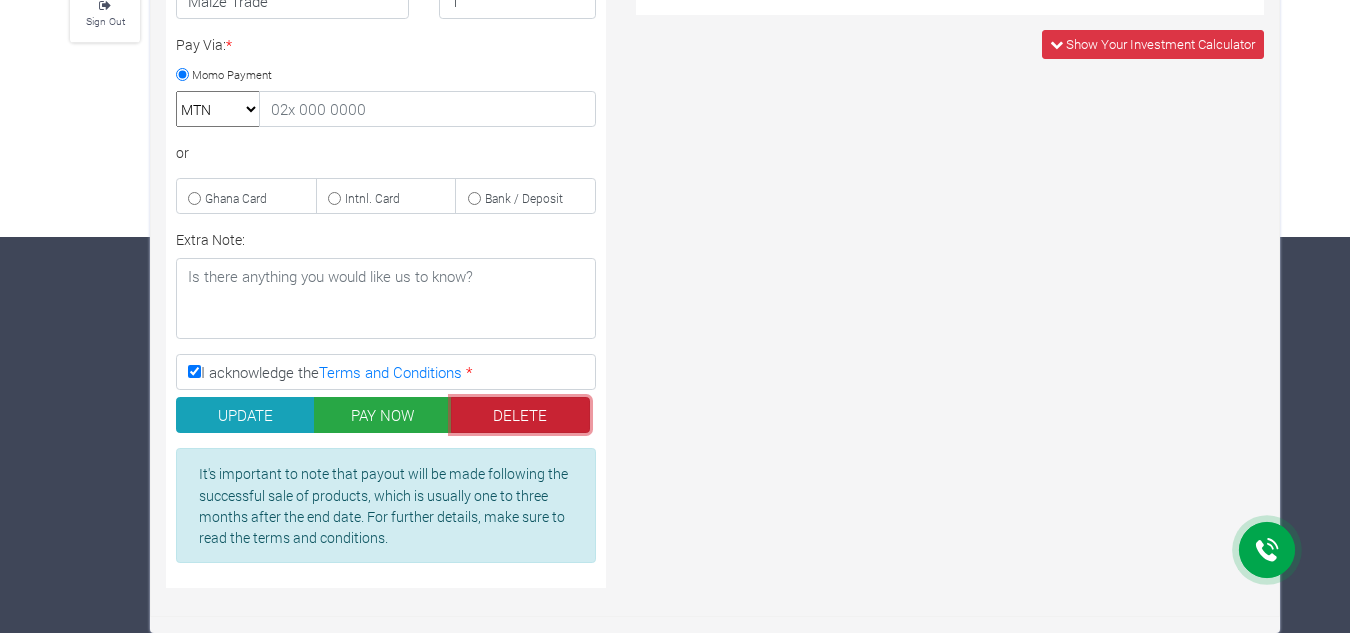 click on "DELETE" at bounding box center (520, 415) 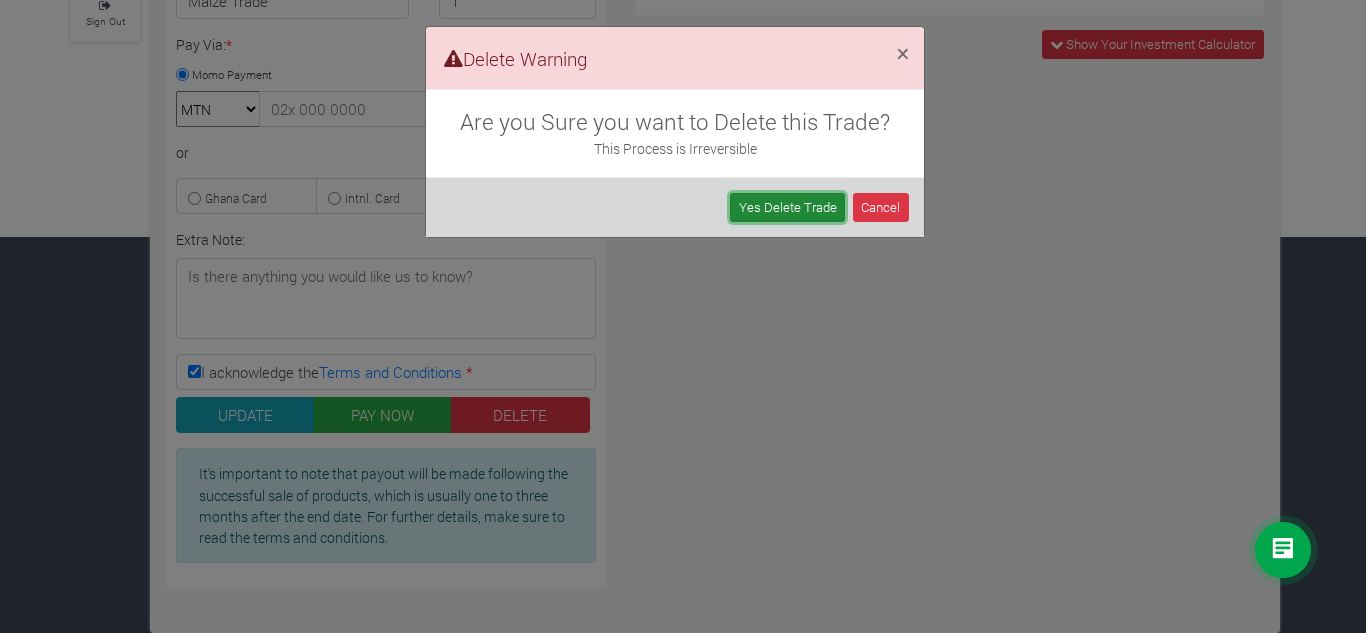 click on "Yes Delete
Trade" at bounding box center [787, 207] 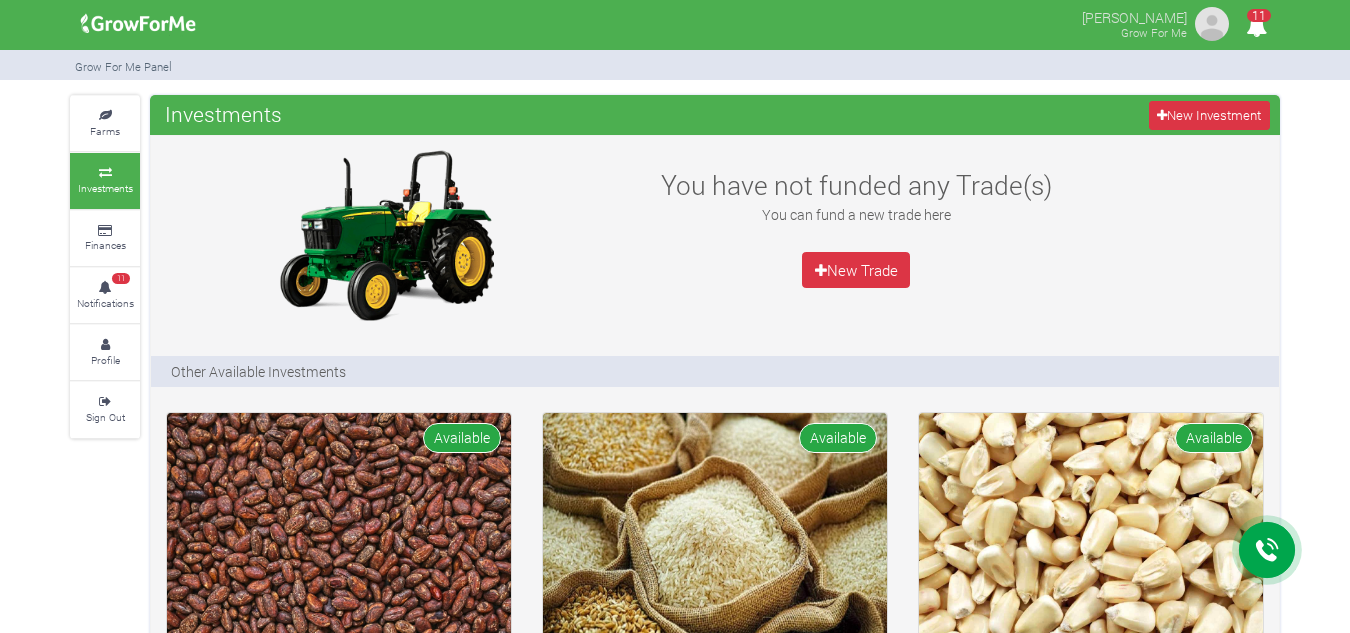 scroll, scrollTop: 0, scrollLeft: 0, axis: both 